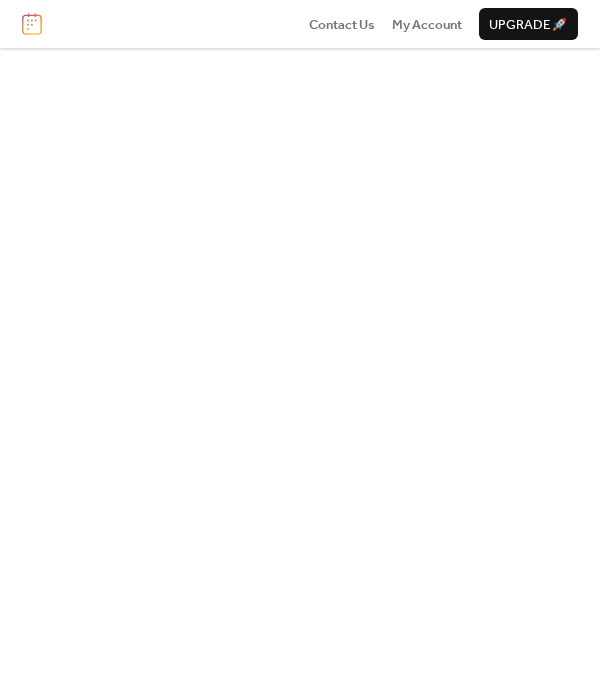 scroll, scrollTop: 0, scrollLeft: 0, axis: both 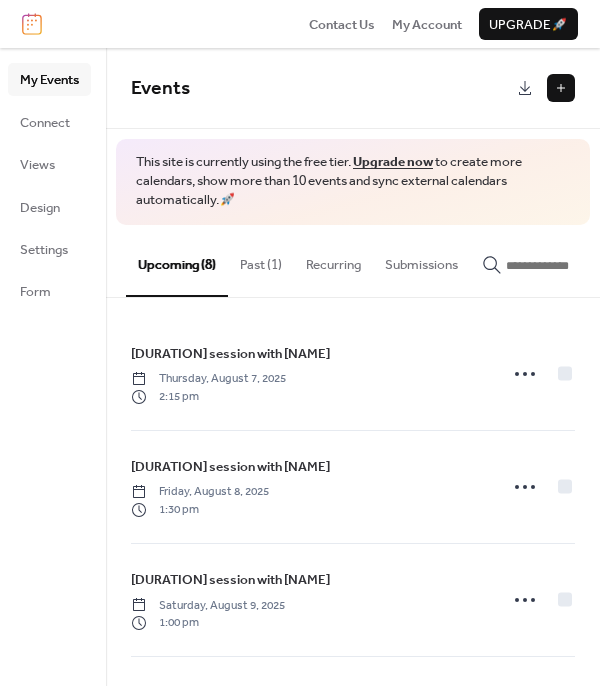 click on "Past (1)" at bounding box center [261, 260] 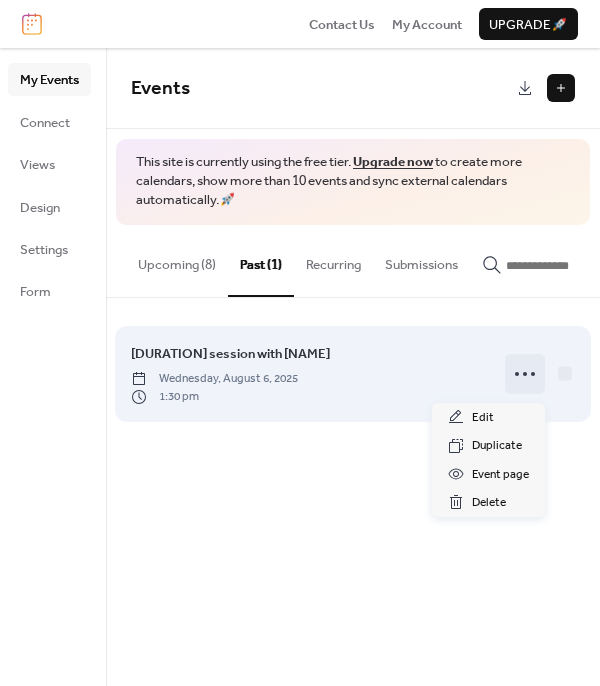 click 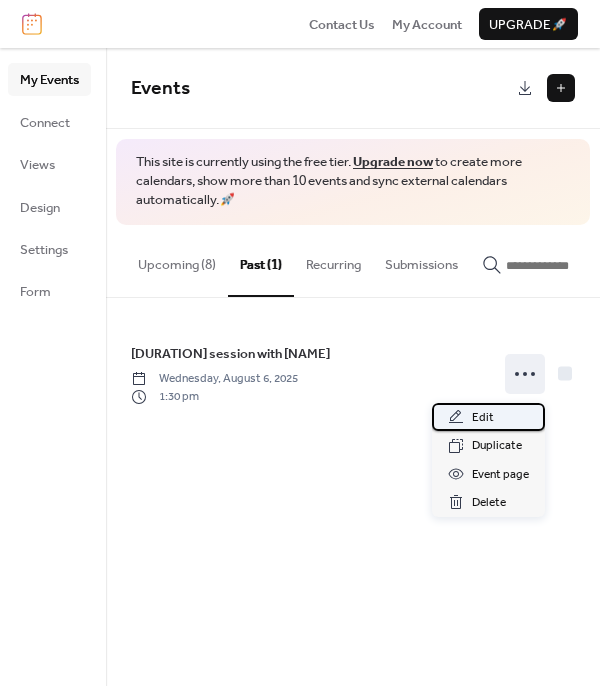 click on "Edit" at bounding box center [483, 418] 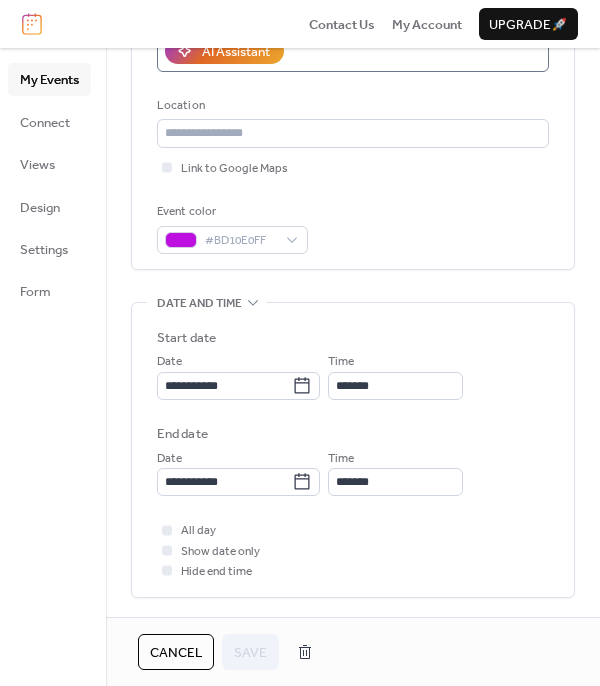 scroll, scrollTop: 400, scrollLeft: 0, axis: vertical 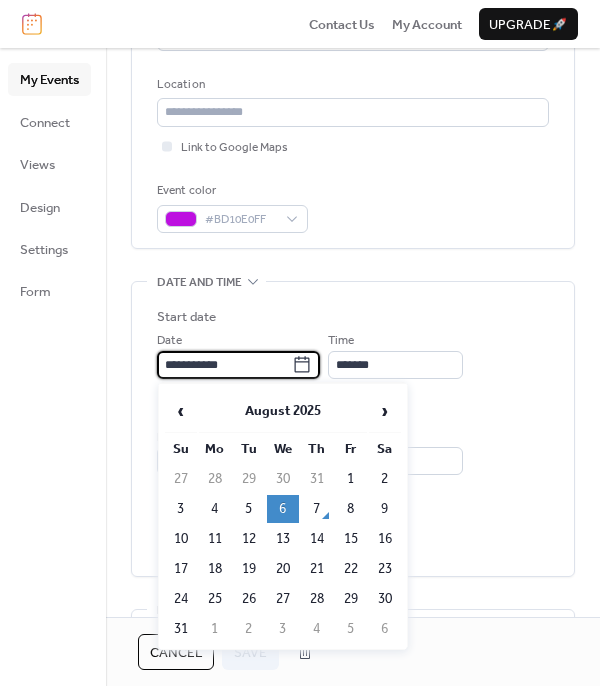 click on "**********" at bounding box center (224, 365) 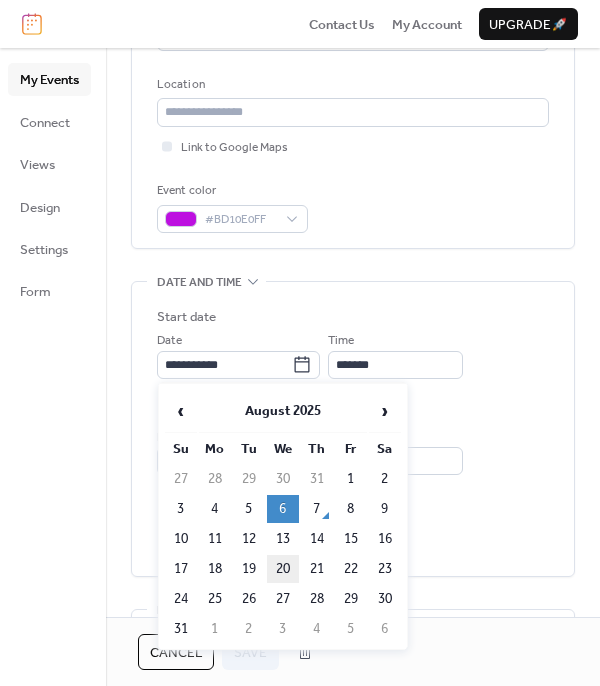 click on "20" at bounding box center (283, 569) 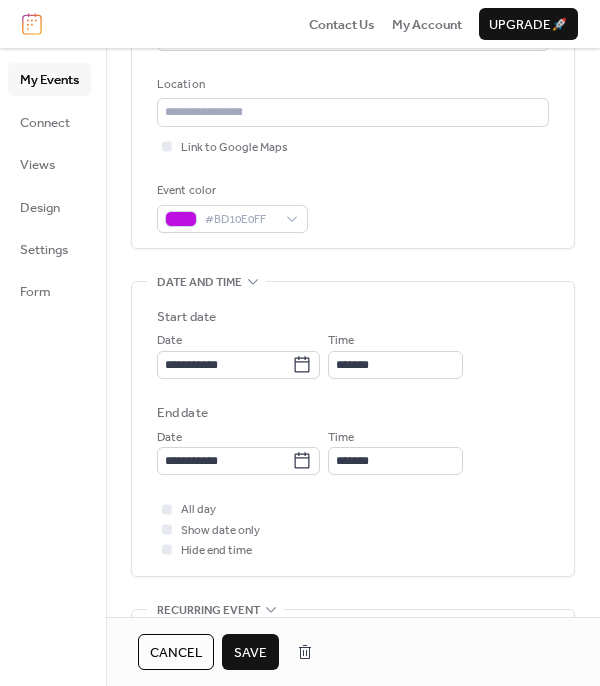 click on "Save" at bounding box center (250, 653) 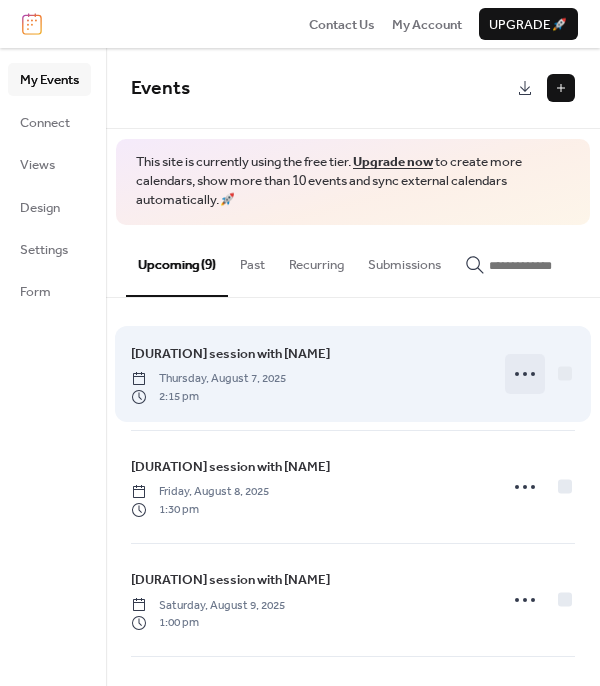 click 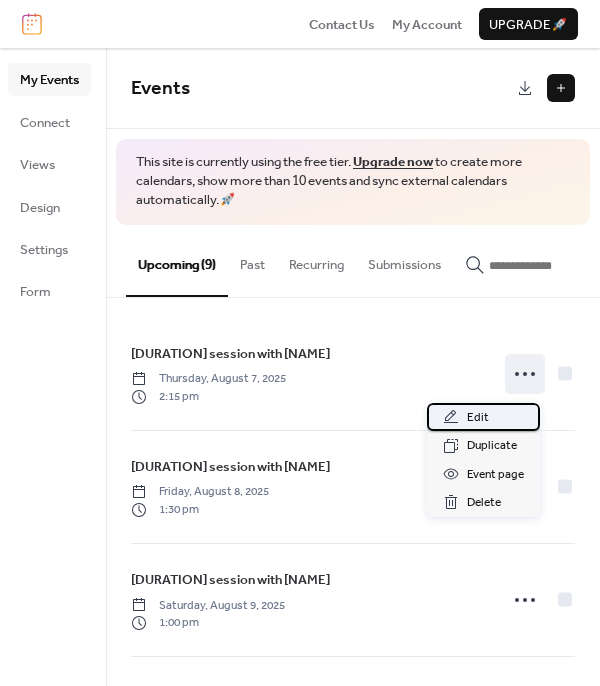 click on "Edit" at bounding box center (478, 418) 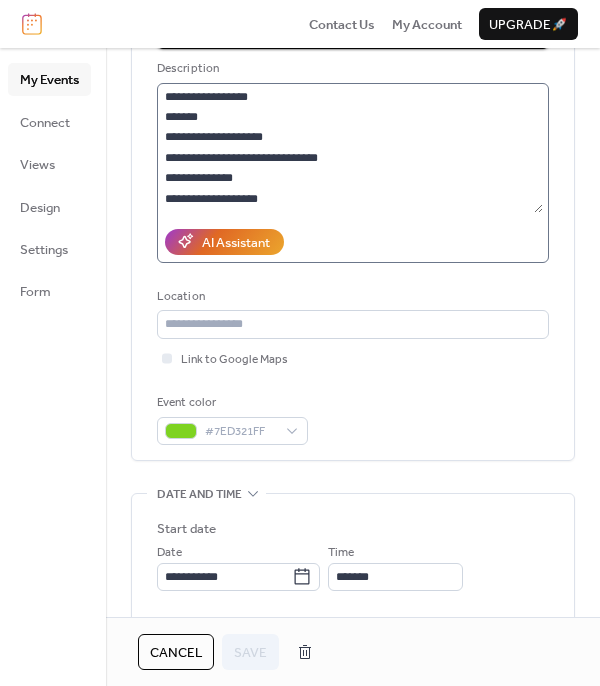 scroll, scrollTop: 200, scrollLeft: 0, axis: vertical 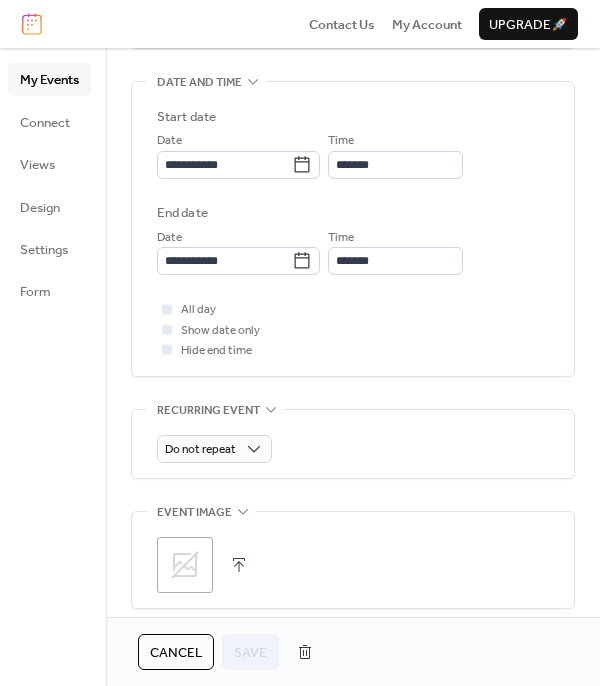 click on ";" at bounding box center (353, 565) 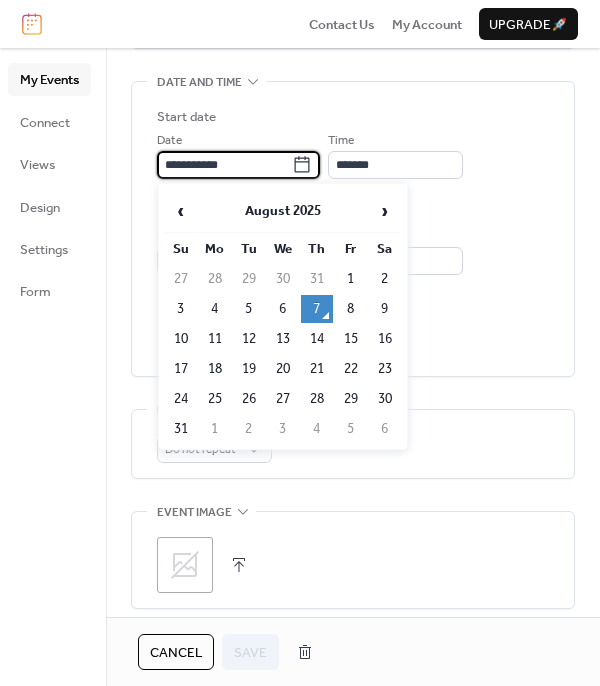 click on "**********" at bounding box center (224, 165) 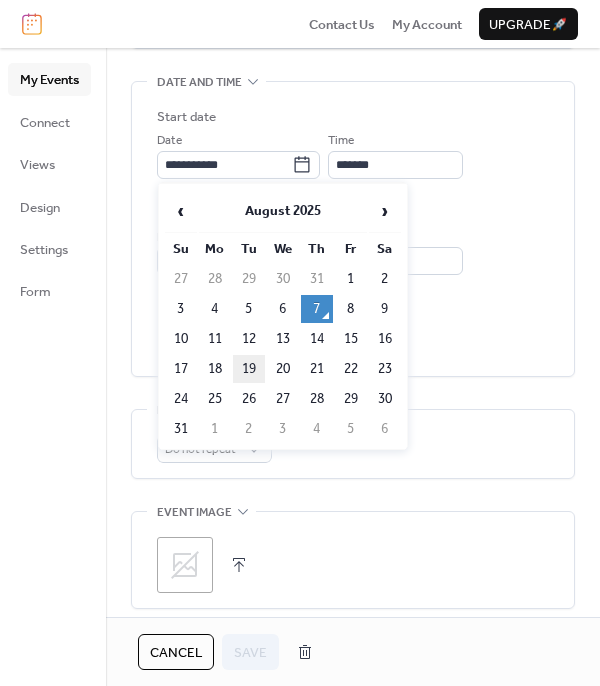 click on "19" at bounding box center (249, 369) 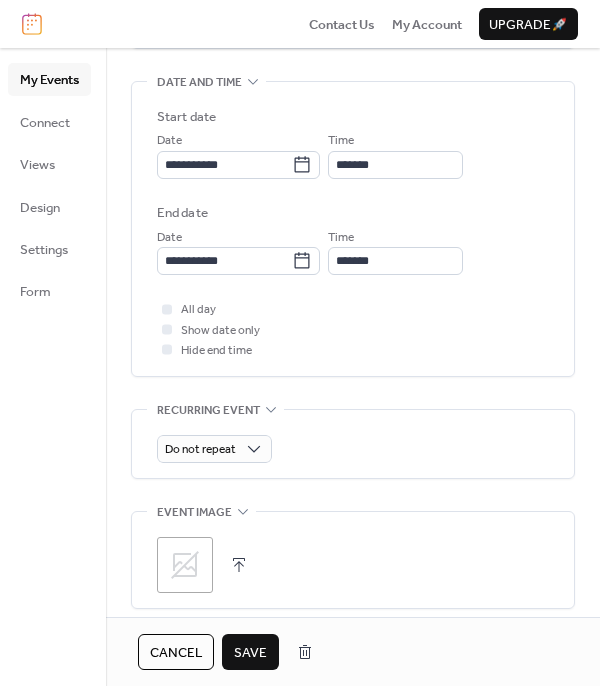 click on "Save" at bounding box center [250, 653] 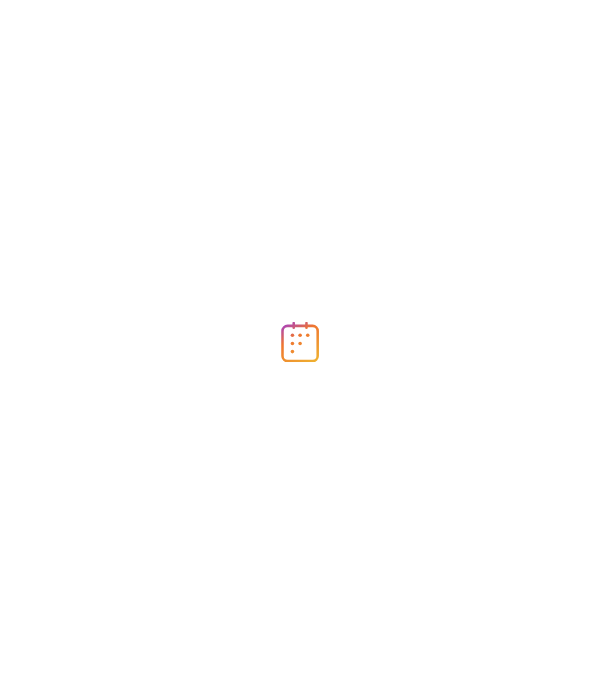 scroll, scrollTop: 0, scrollLeft: 0, axis: both 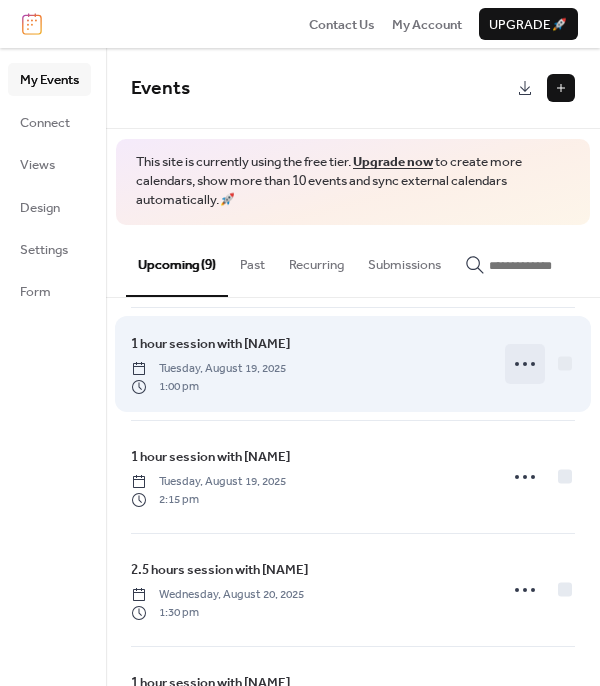 click 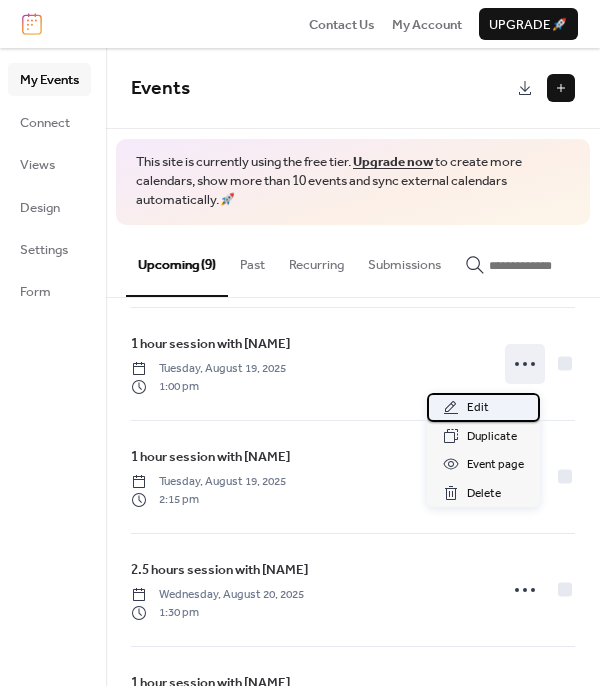 click on "Edit" at bounding box center (483, 407) 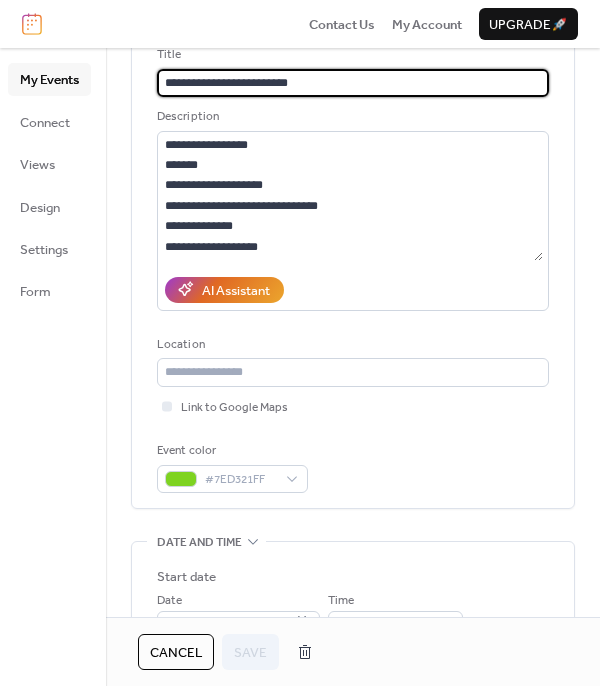 scroll, scrollTop: 200, scrollLeft: 0, axis: vertical 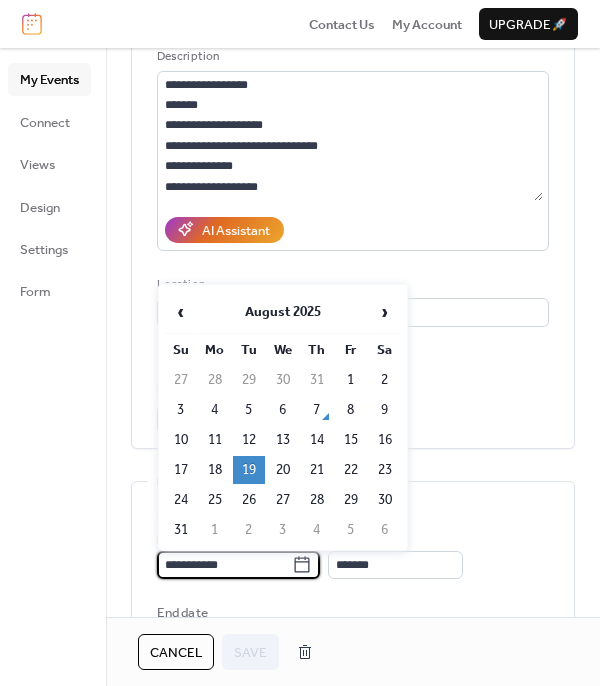 click on "**********" at bounding box center (224, 565) 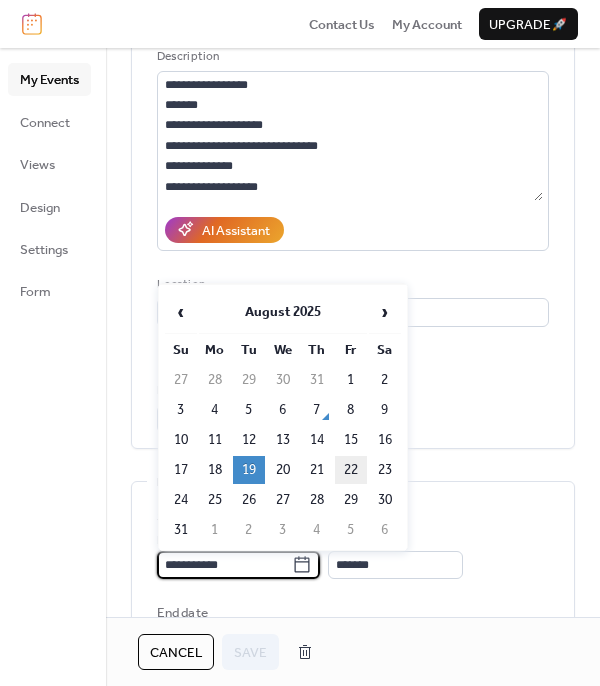 click on "22" at bounding box center (351, 470) 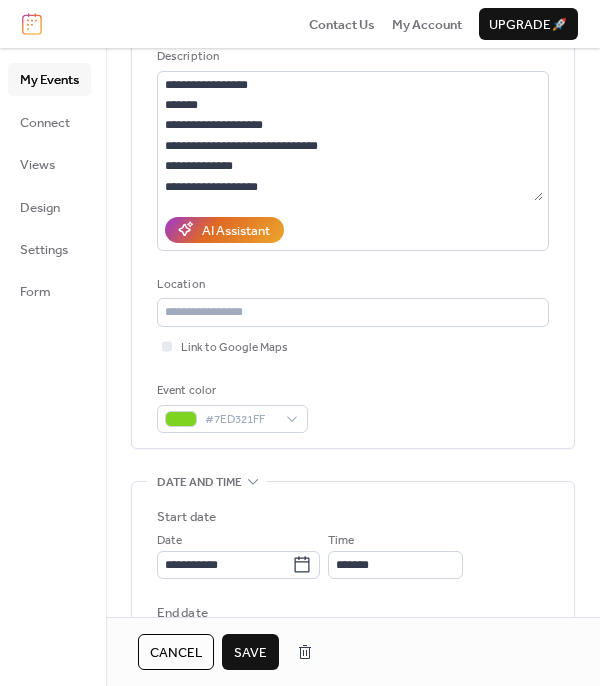 scroll, scrollTop: 600, scrollLeft: 0, axis: vertical 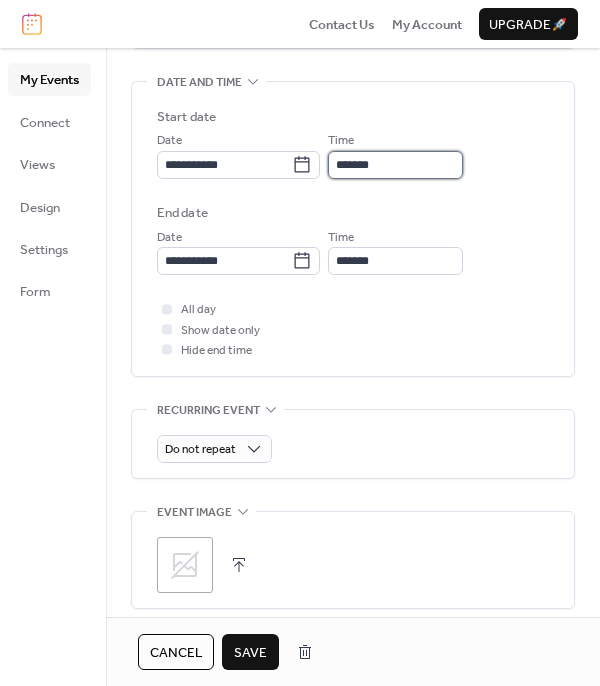 click on "*******" at bounding box center (395, 165) 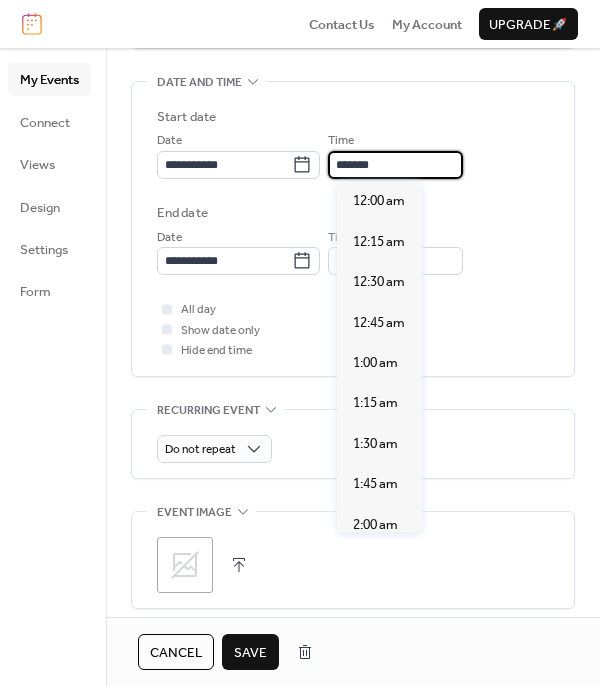 scroll, scrollTop: 2100, scrollLeft: 0, axis: vertical 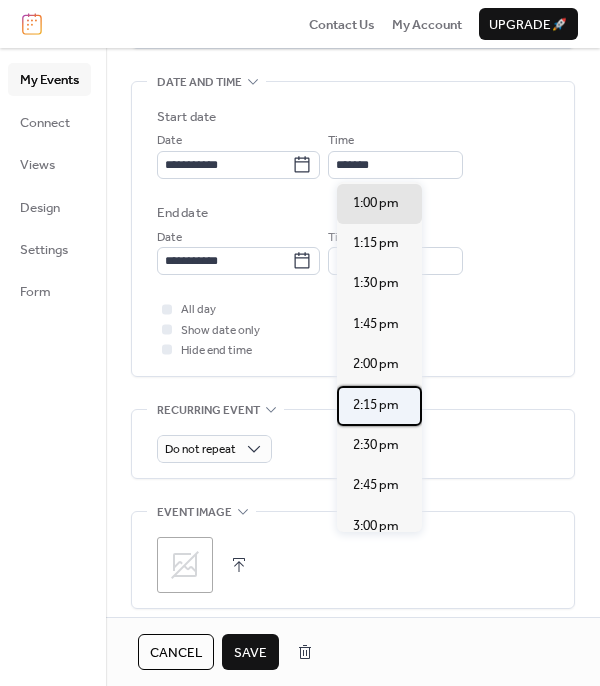 click on "2:15 pm" at bounding box center (376, 405) 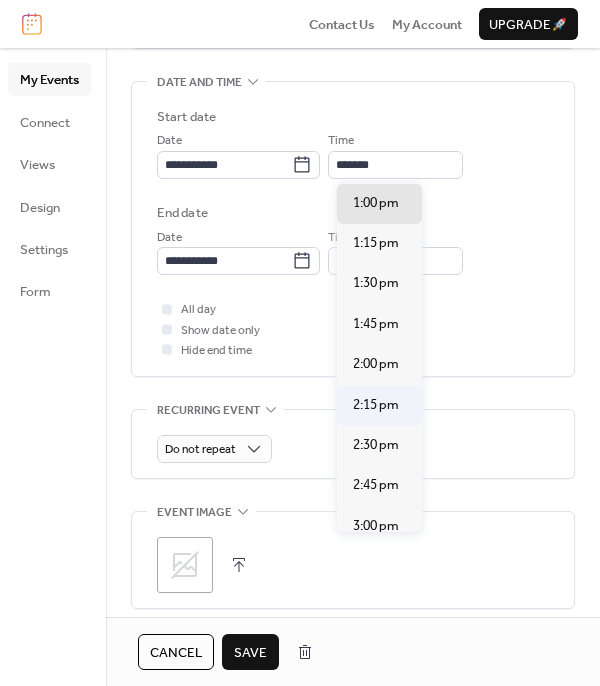 type on "*******" 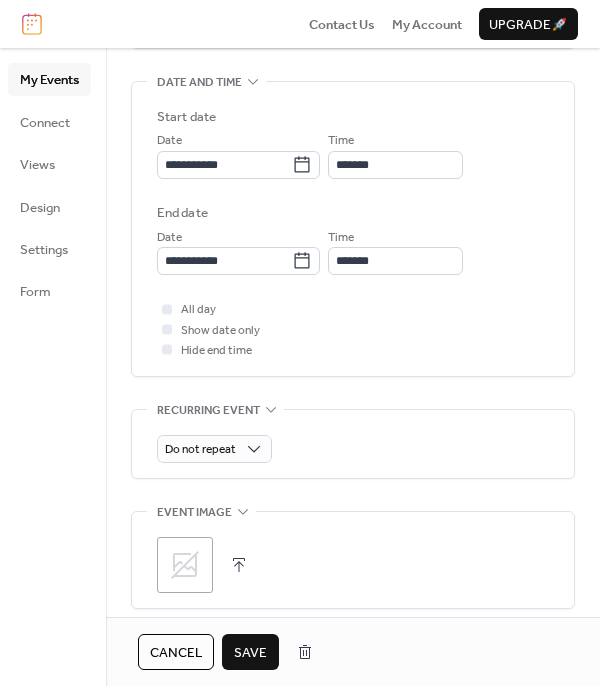 click on "Save" at bounding box center [250, 653] 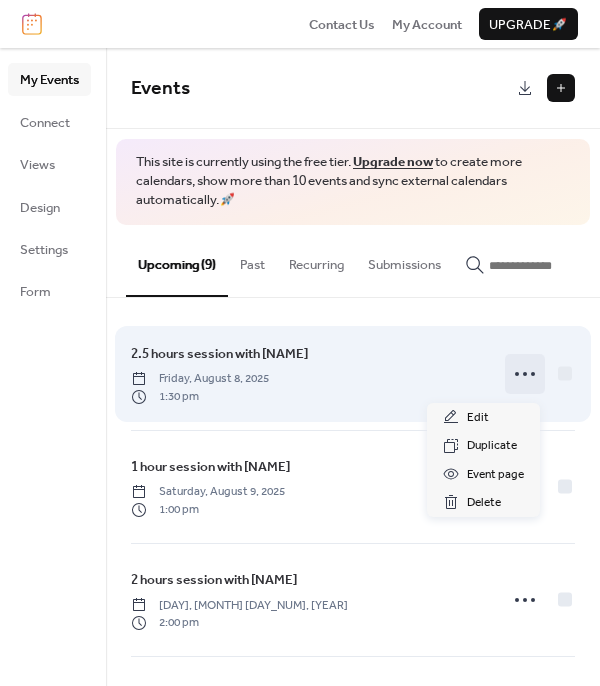 click 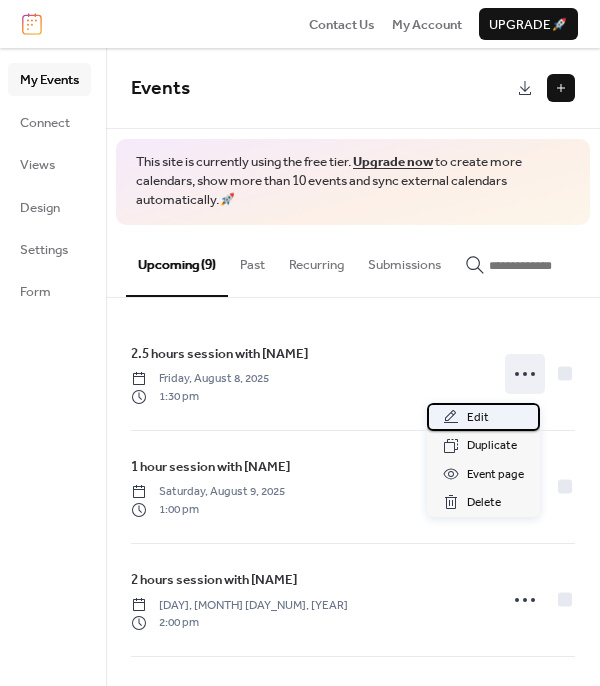 click on "Edit" at bounding box center (483, 417) 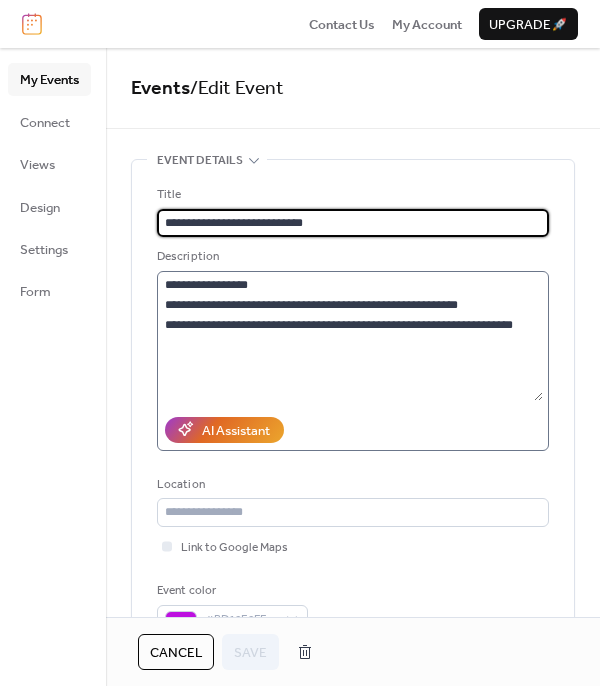 scroll, scrollTop: 500, scrollLeft: 0, axis: vertical 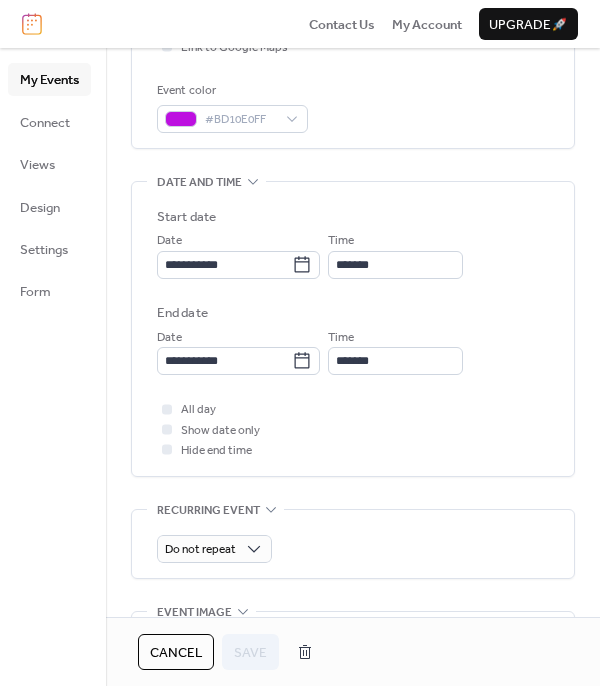 click on "**********" at bounding box center (353, 291) 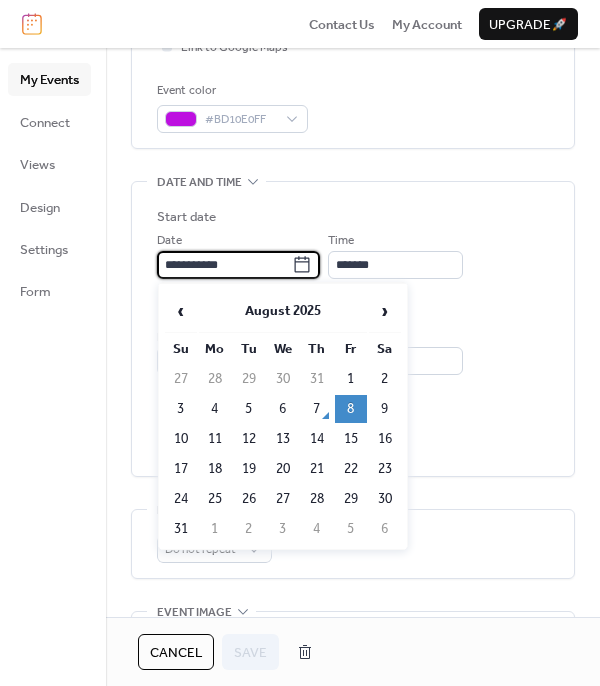 click on "**********" at bounding box center (224, 265) 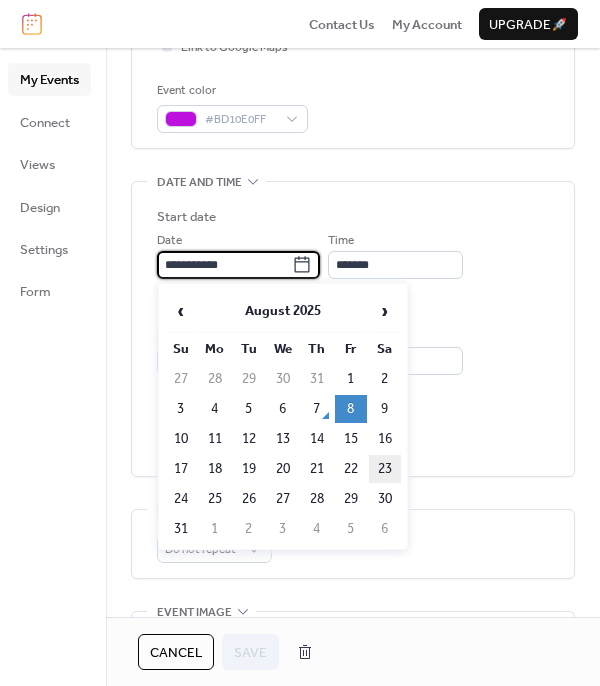 click on "23" at bounding box center [385, 469] 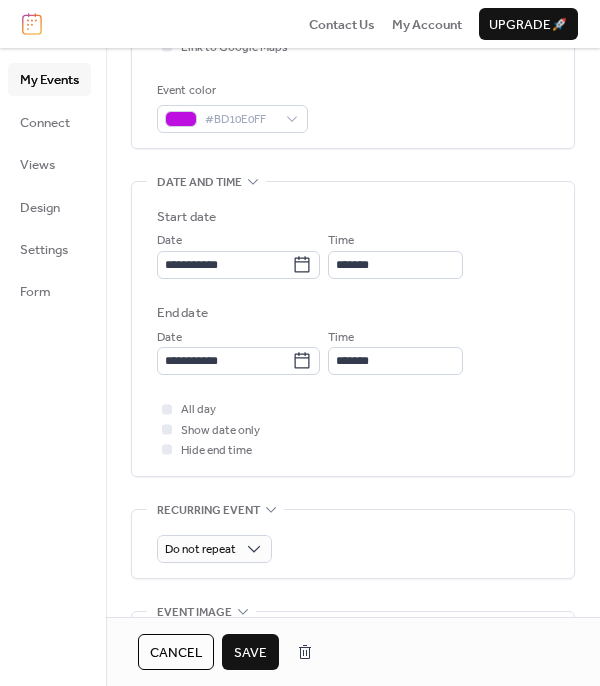 type on "**********" 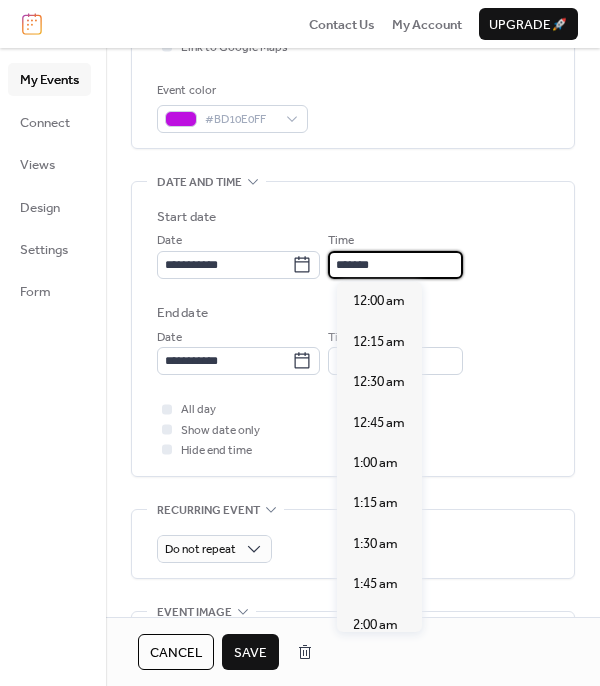 click on "*******" at bounding box center [395, 265] 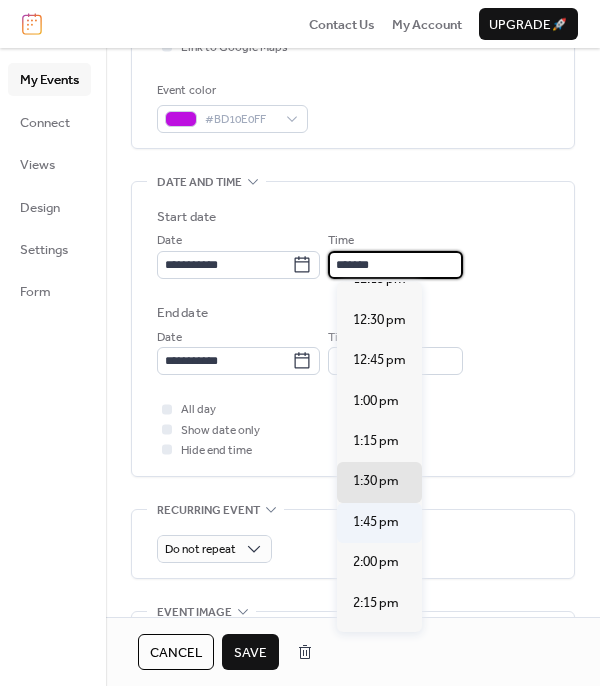 scroll, scrollTop: 1881, scrollLeft: 0, axis: vertical 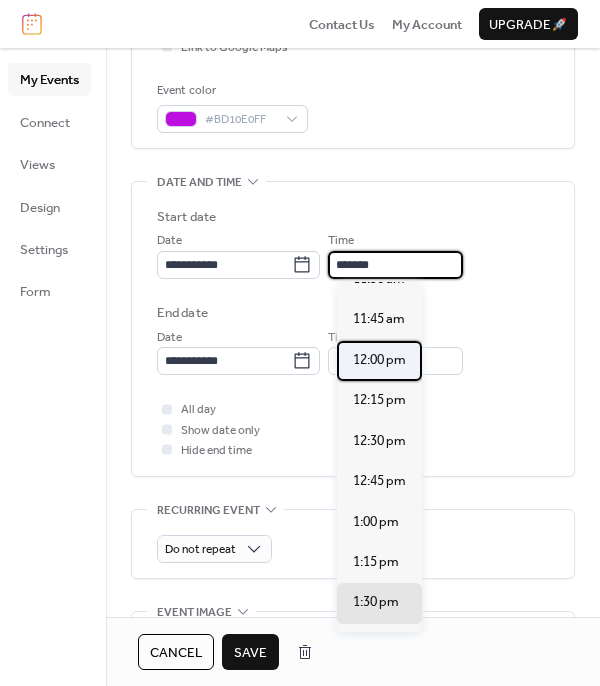 click on "12:00 pm" at bounding box center [379, 360] 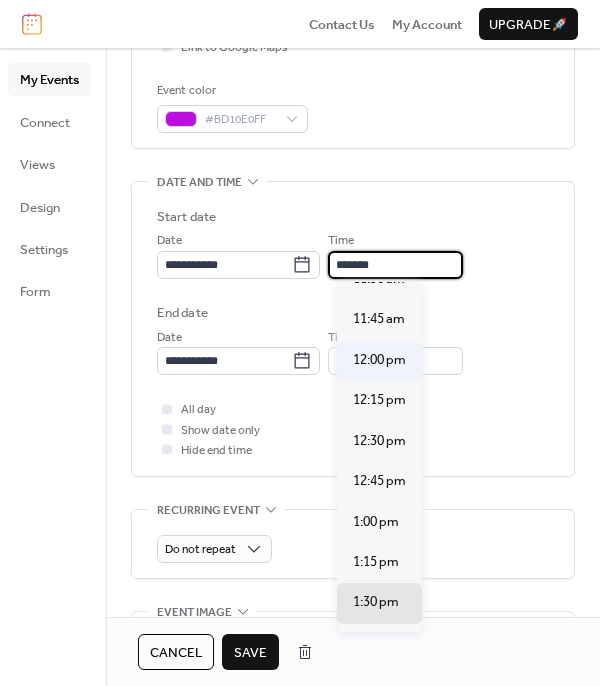type on "********" 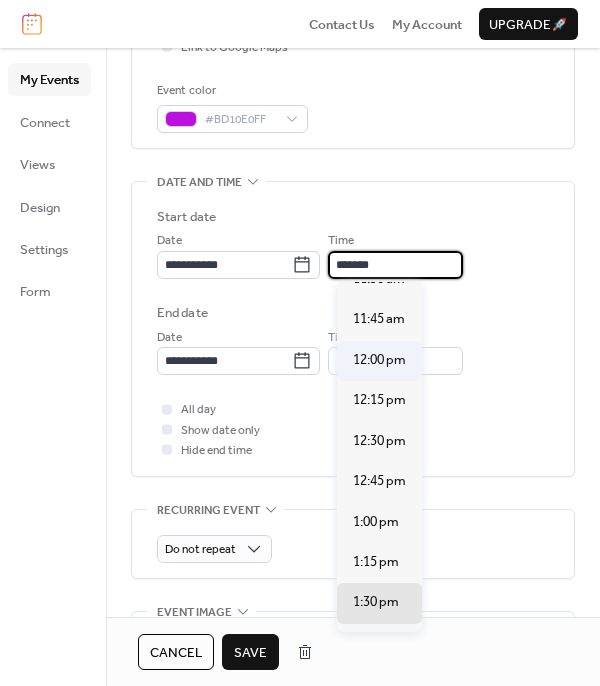 type on "*******" 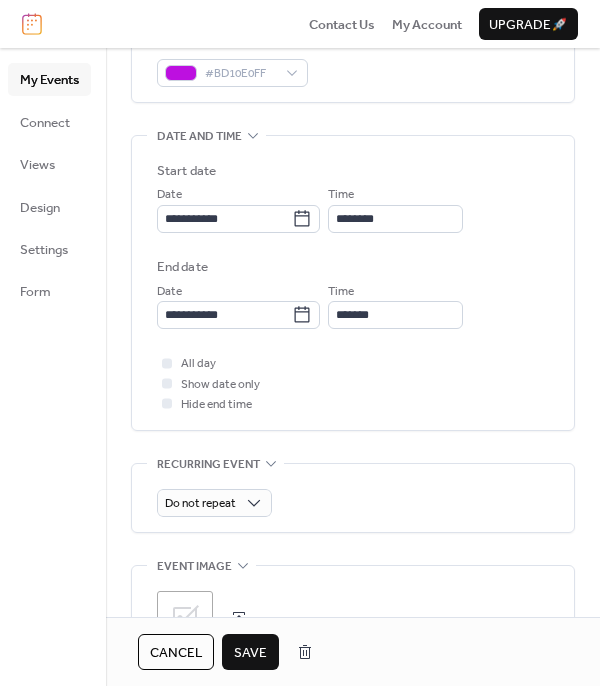 scroll, scrollTop: 700, scrollLeft: 0, axis: vertical 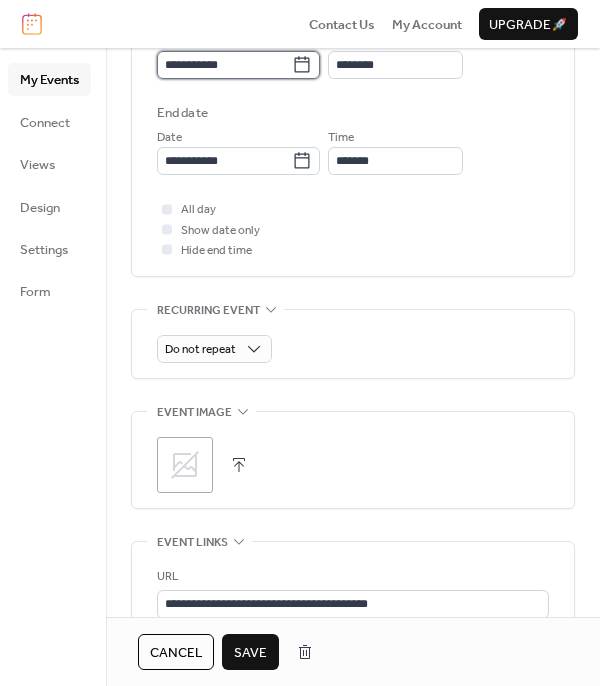 click on "**********" at bounding box center (224, 65) 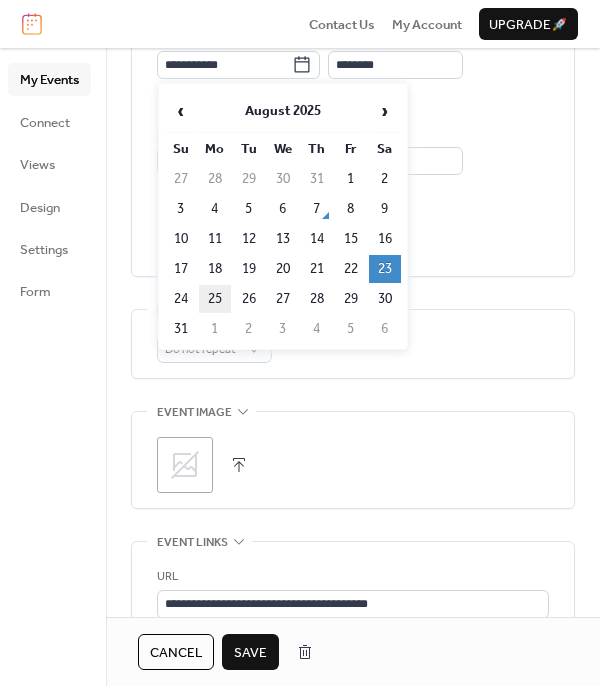 click on "25" at bounding box center (215, 299) 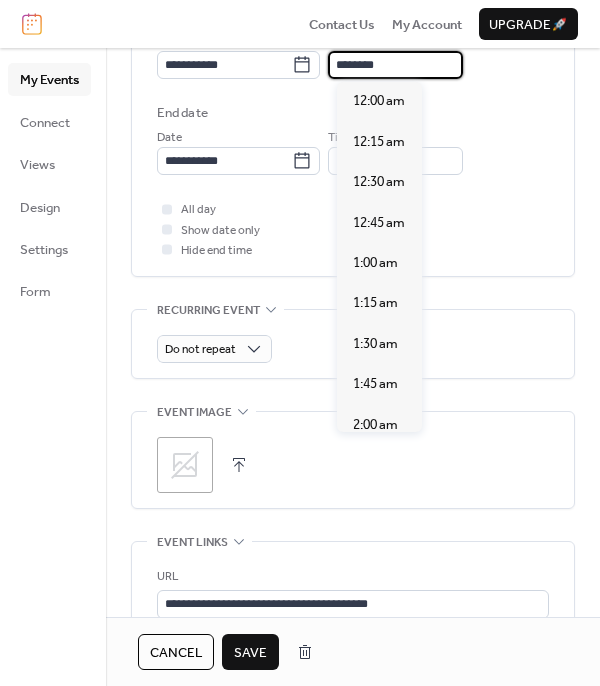 click on "********" at bounding box center [395, 65] 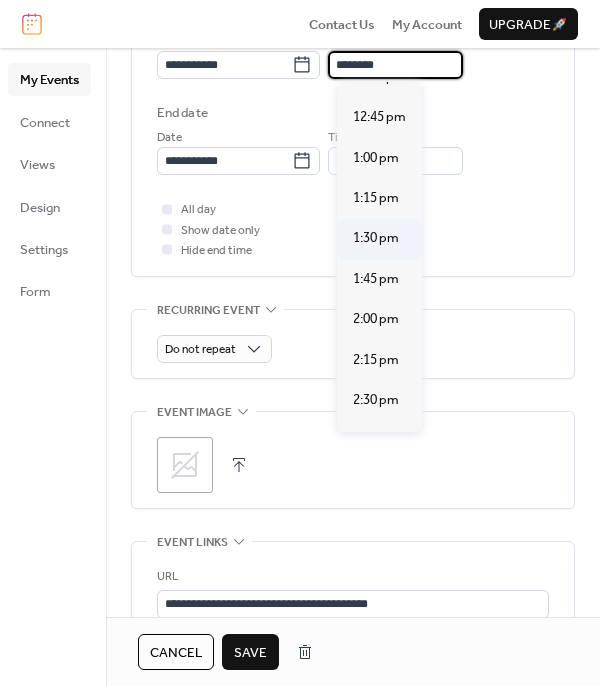 scroll, scrollTop: 2139, scrollLeft: 0, axis: vertical 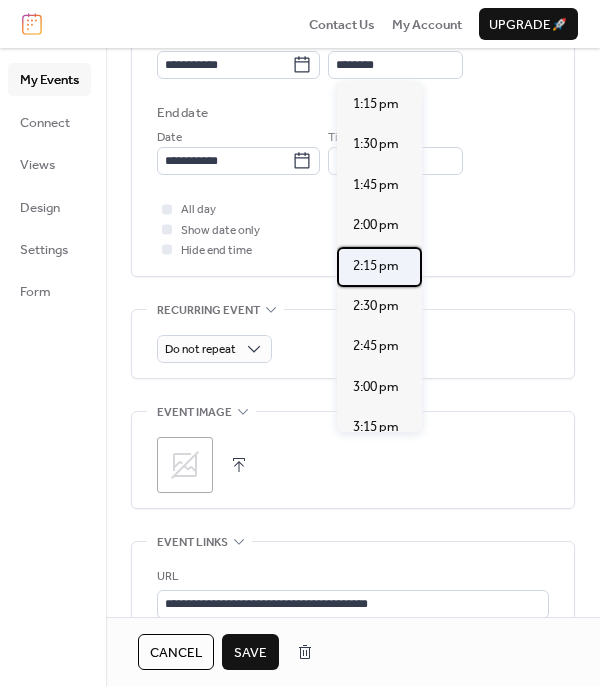 click on "2:15 pm" at bounding box center [376, 266] 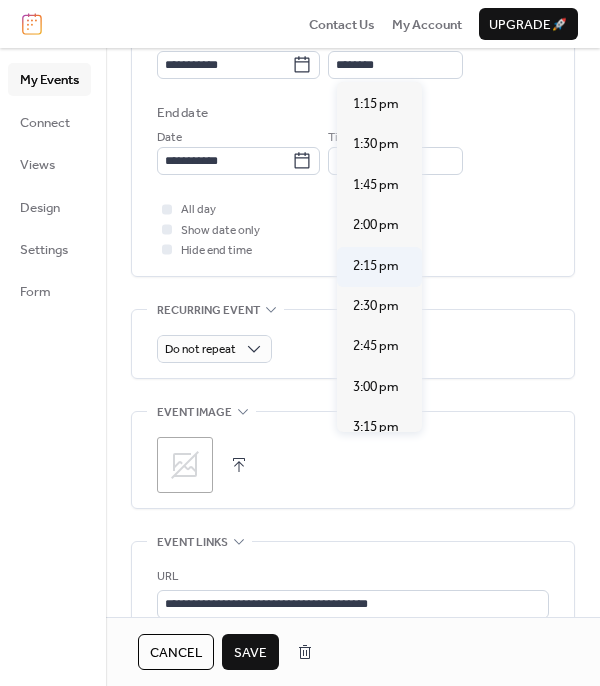 type on "*******" 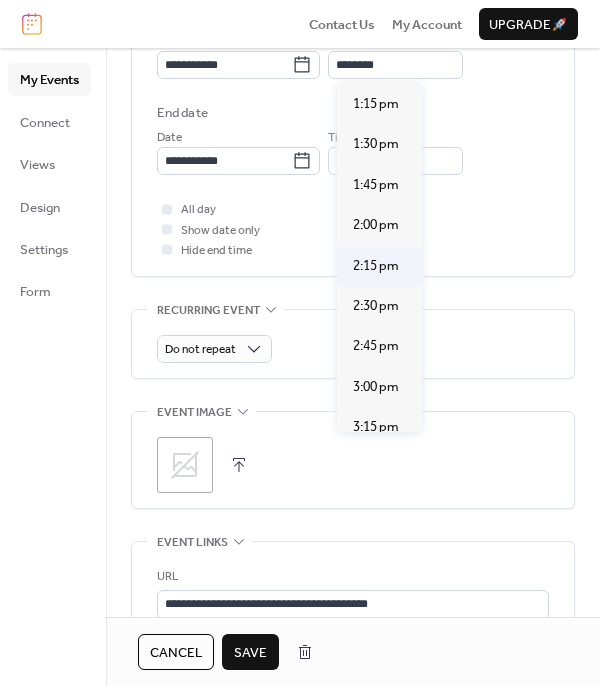 type on "*******" 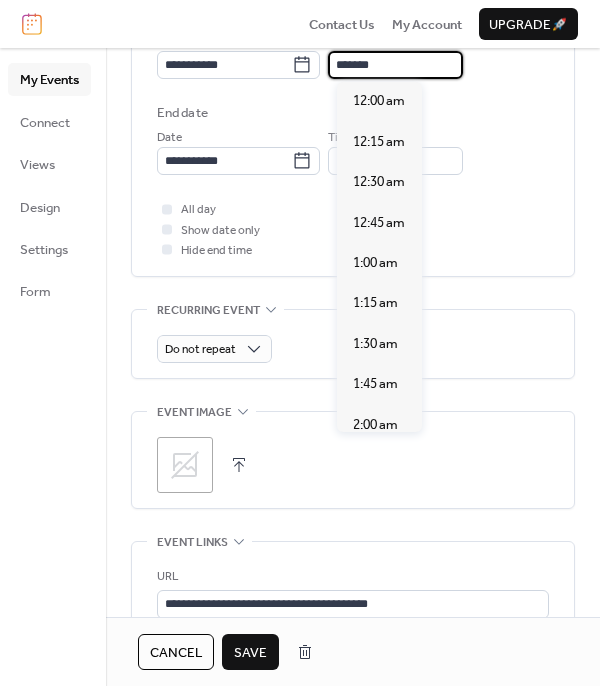 click on "*******" at bounding box center (395, 65) 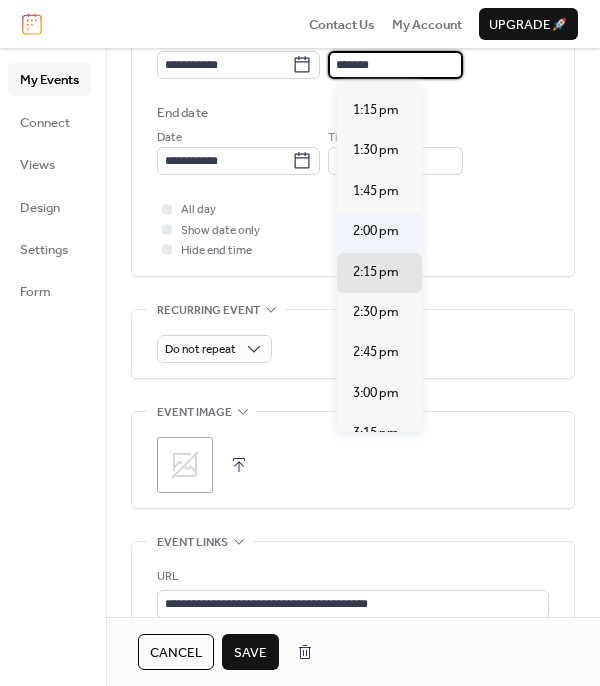 scroll, scrollTop: 2103, scrollLeft: 0, axis: vertical 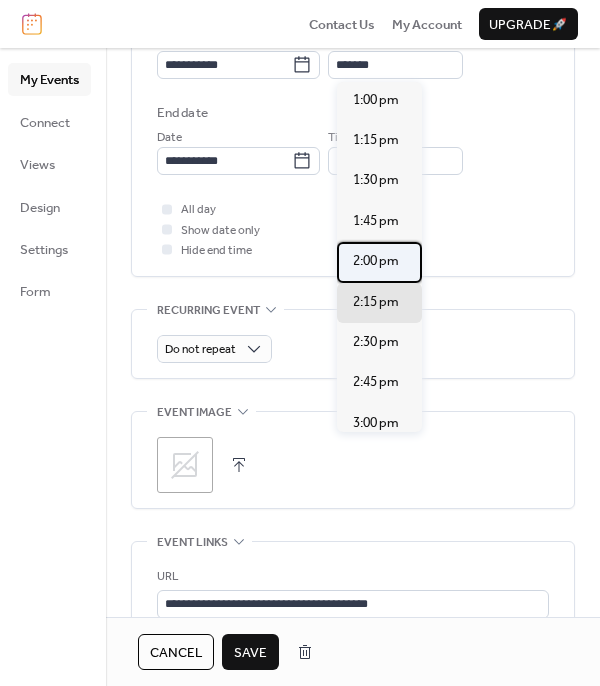 click on "2:00 pm" at bounding box center [376, 261] 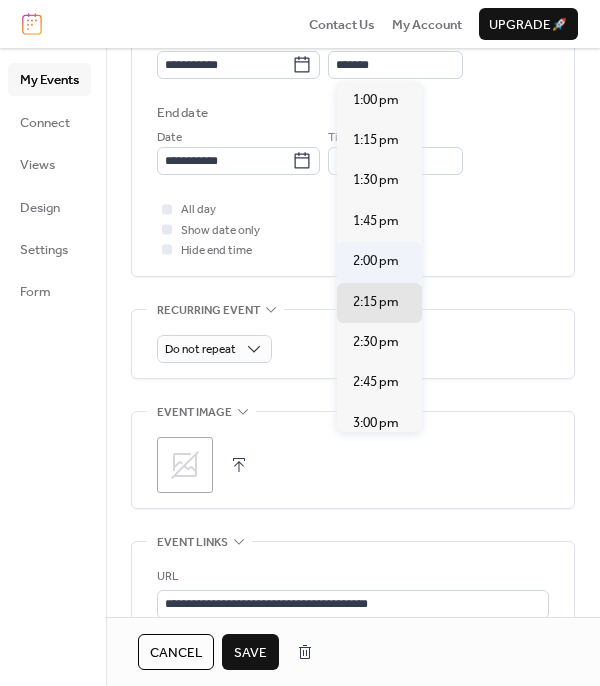 type on "*******" 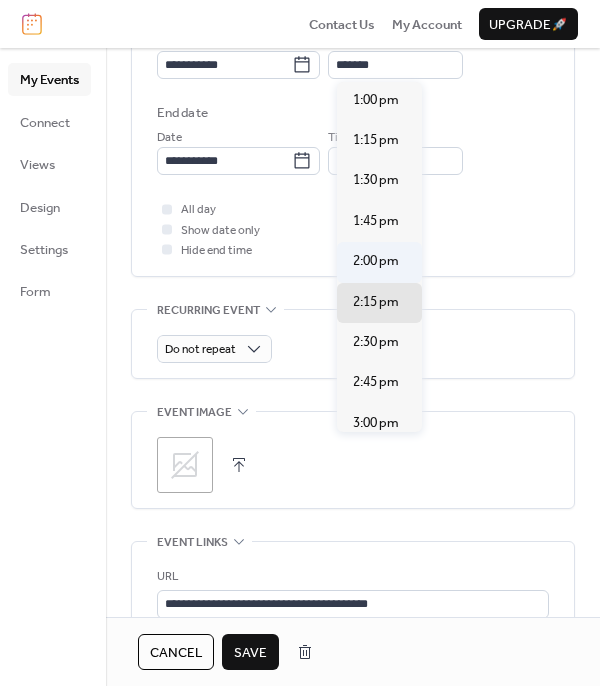 type on "*******" 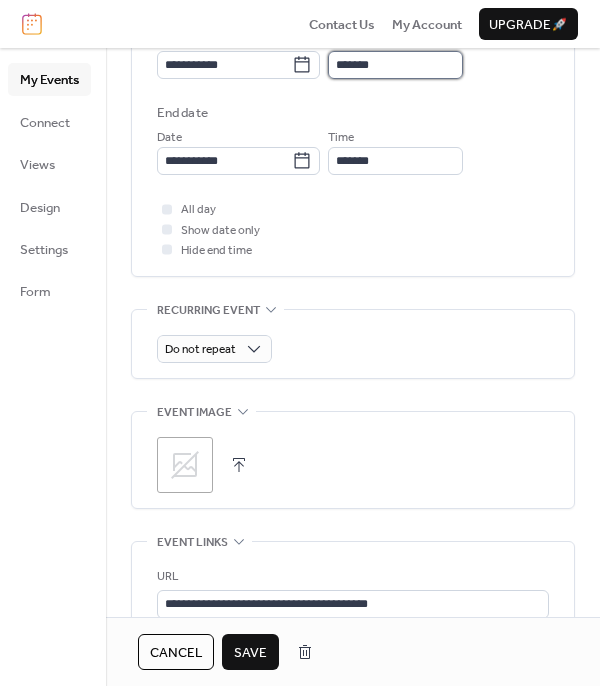 click on "*******" at bounding box center (395, 65) 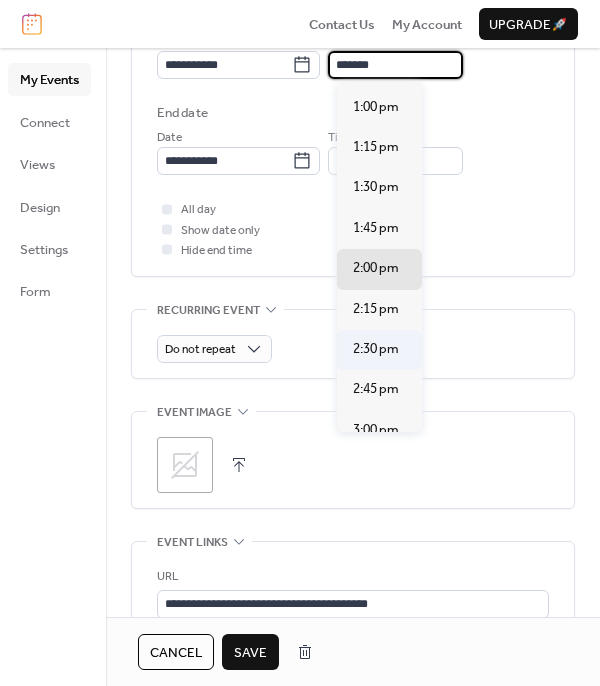 scroll, scrollTop: 2062, scrollLeft: 0, axis: vertical 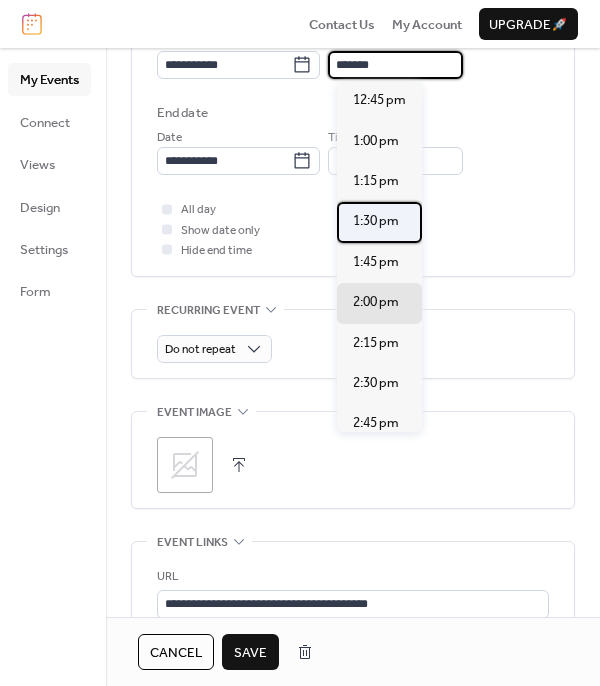 click on "1:30 pm" at bounding box center (376, 221) 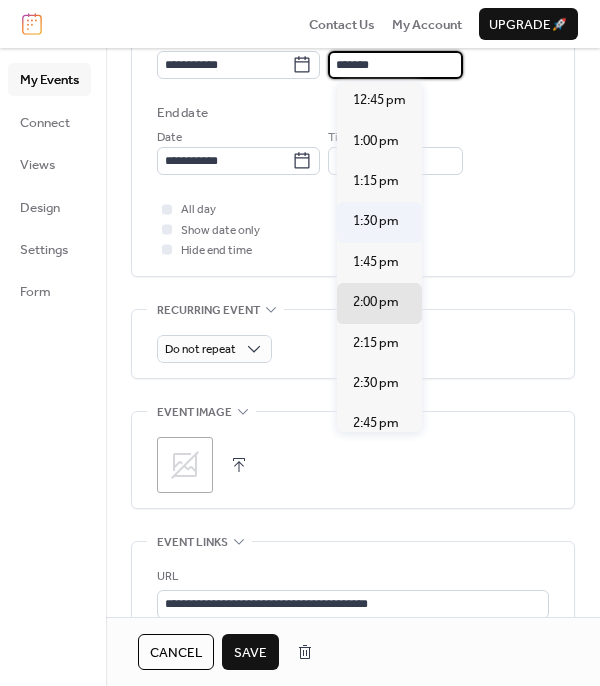 type on "*******" 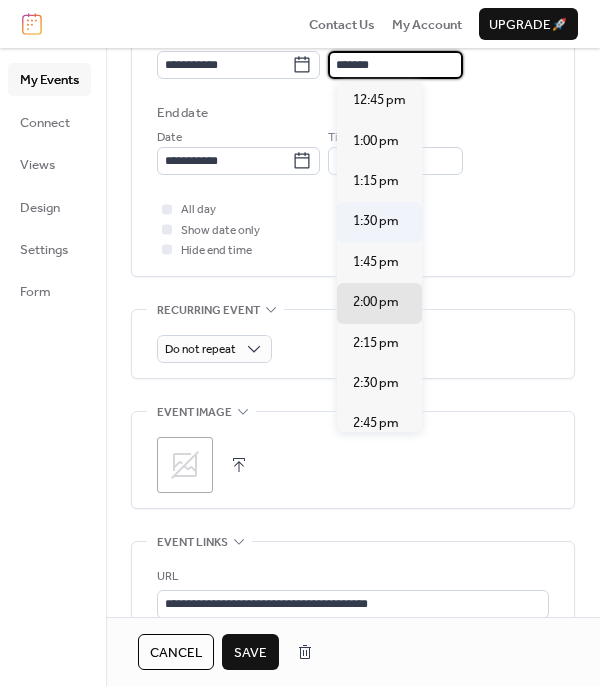type on "*******" 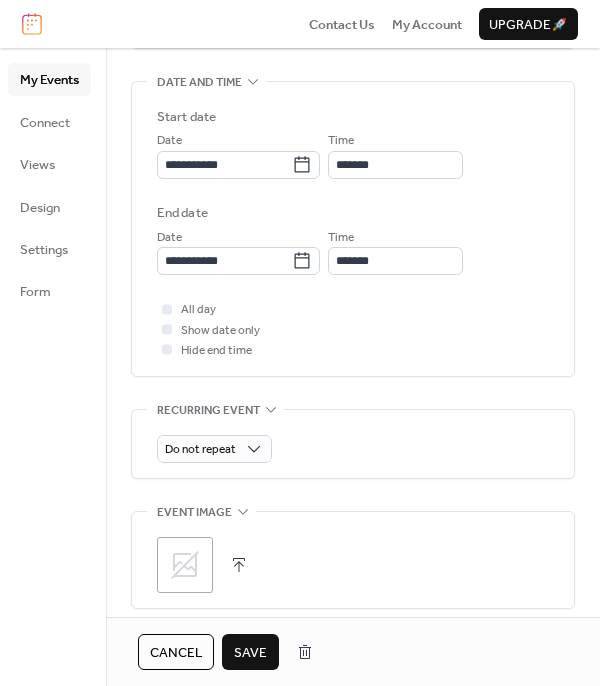 scroll, scrollTop: 800, scrollLeft: 0, axis: vertical 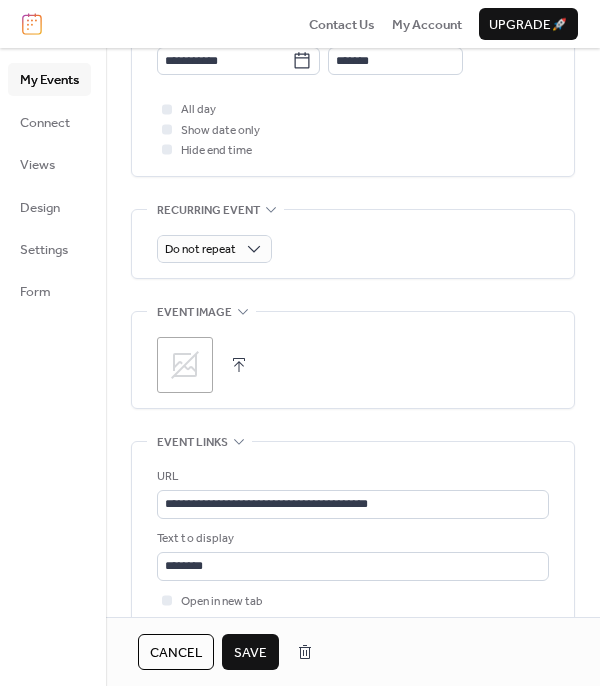 click on "Save" at bounding box center [250, 652] 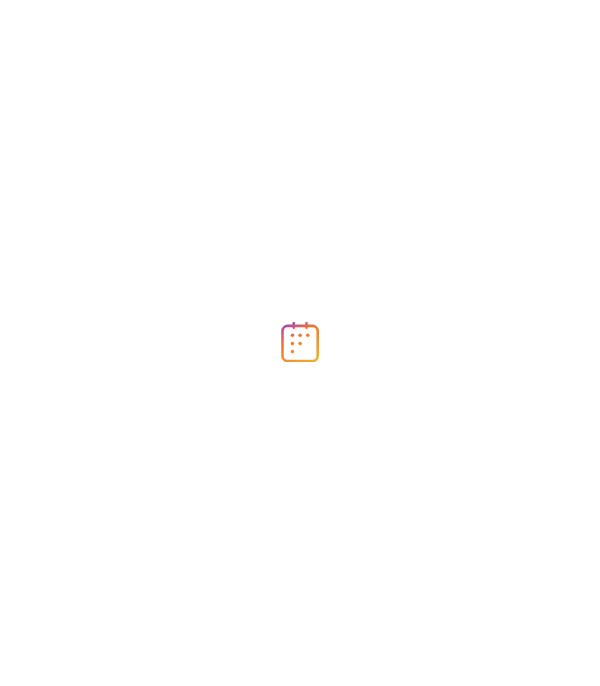 scroll, scrollTop: 0, scrollLeft: 0, axis: both 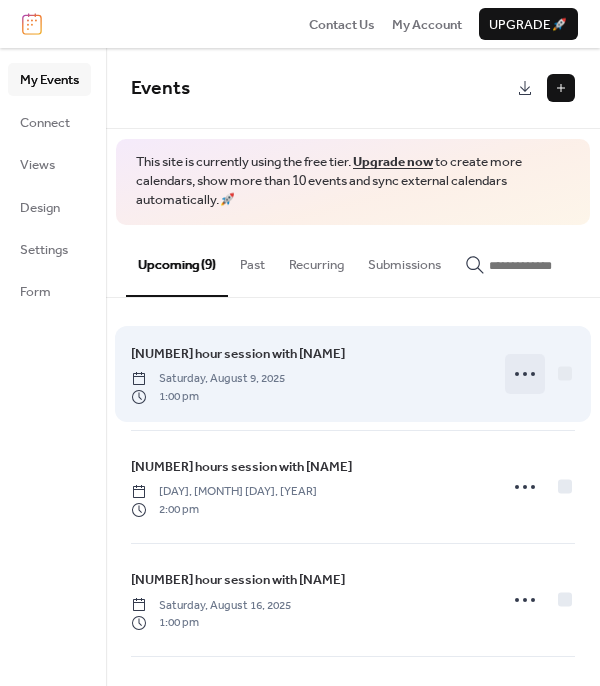 click 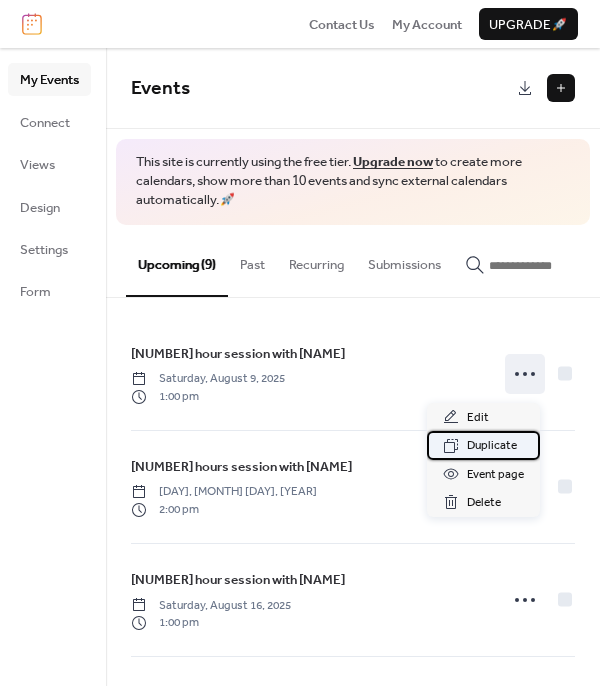 click on "Duplicate" at bounding box center [492, 446] 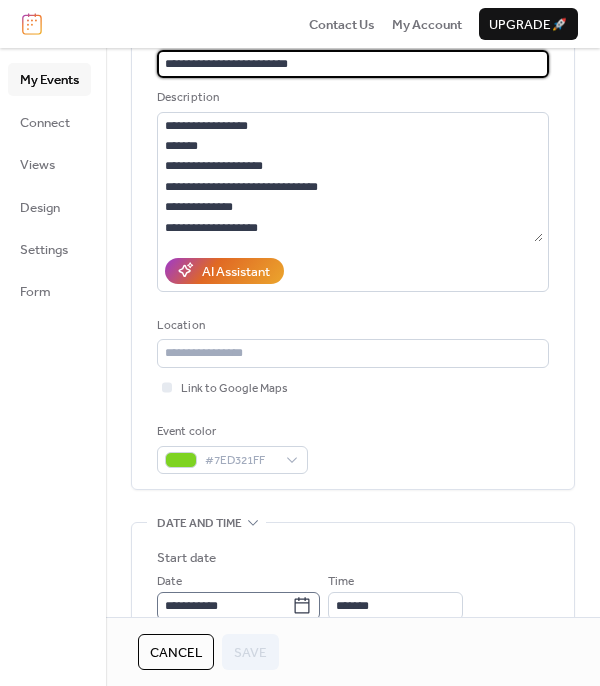 scroll, scrollTop: 300, scrollLeft: 0, axis: vertical 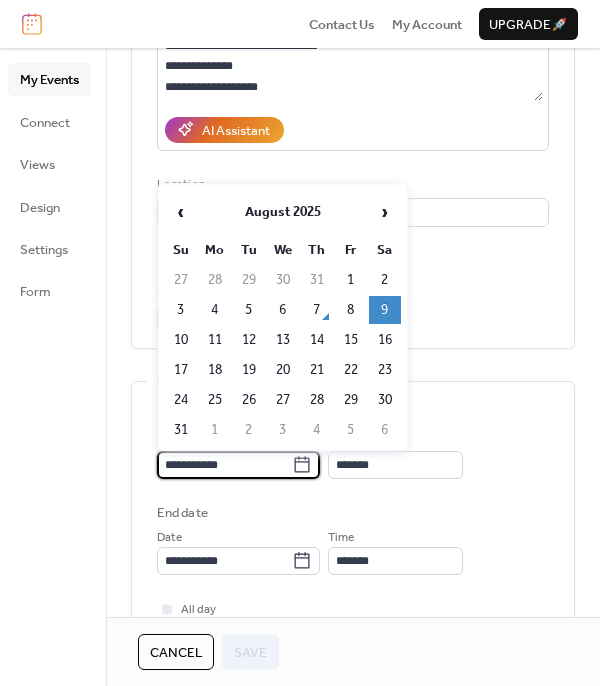 click on "**********" at bounding box center [224, 465] 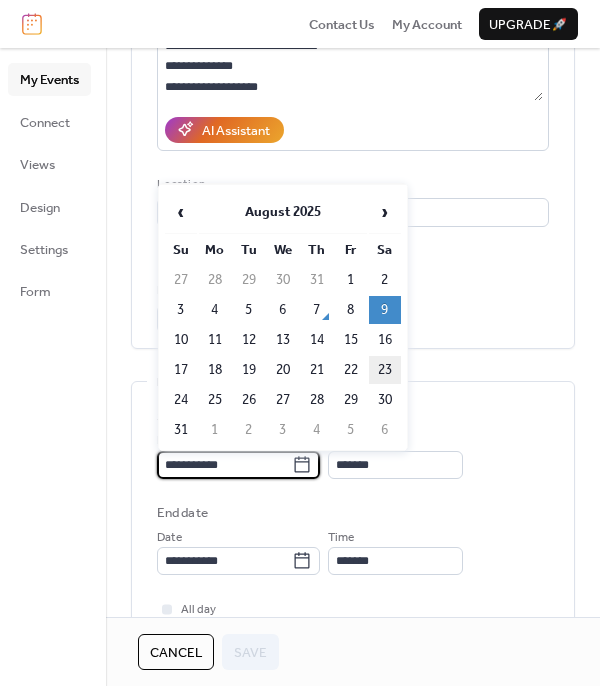 click on "23" at bounding box center (385, 370) 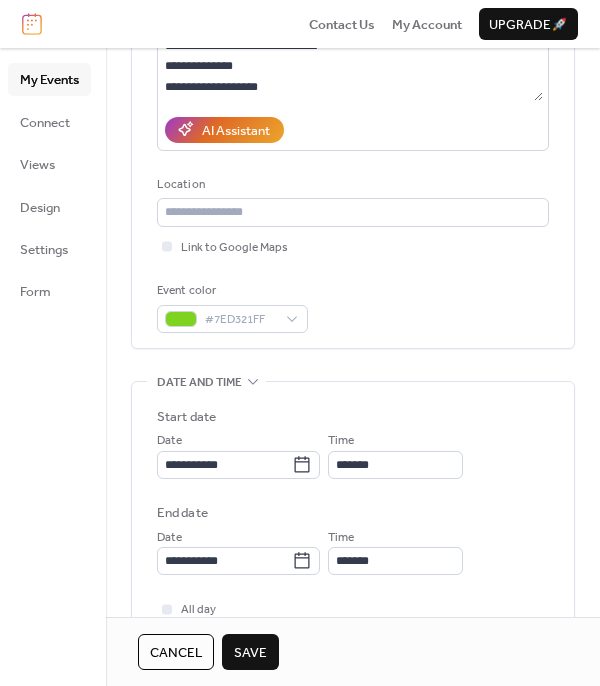 type on "**********" 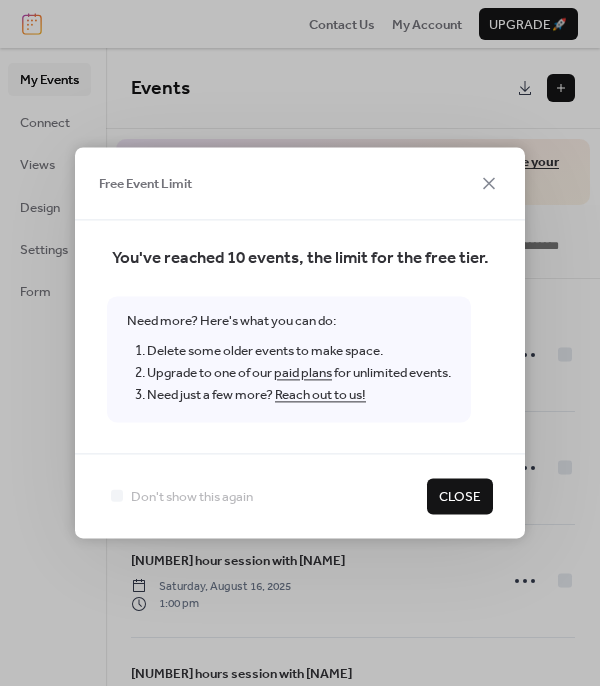 click on "Close" at bounding box center (460, 497) 